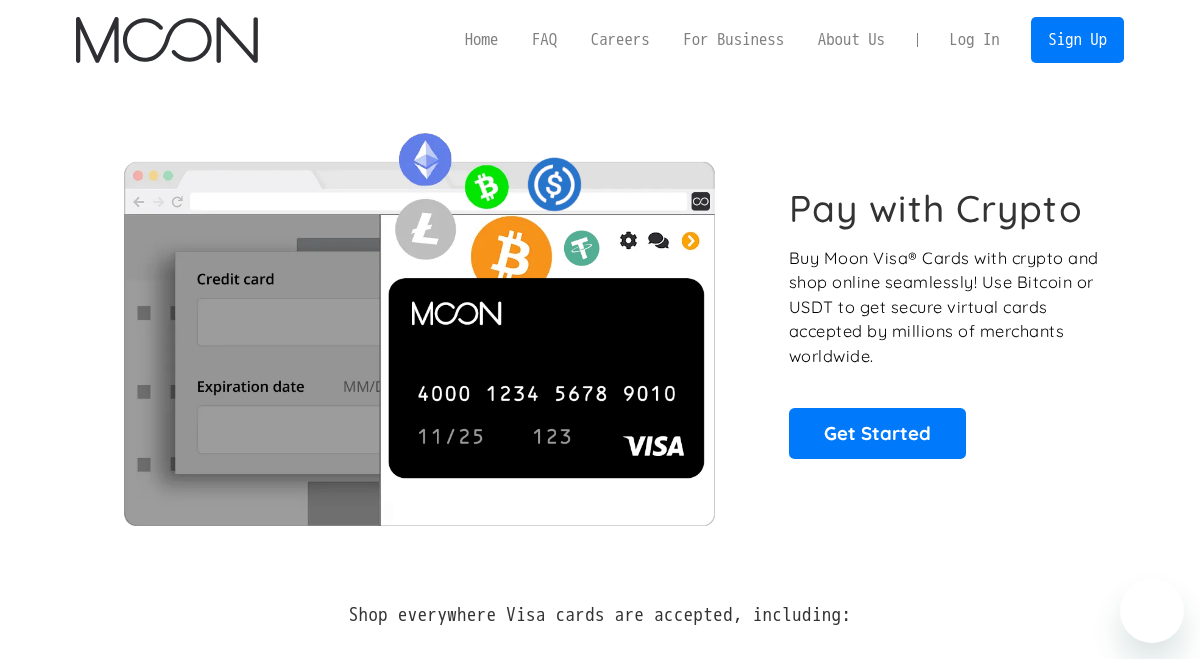 scroll, scrollTop: 0, scrollLeft: 0, axis: both 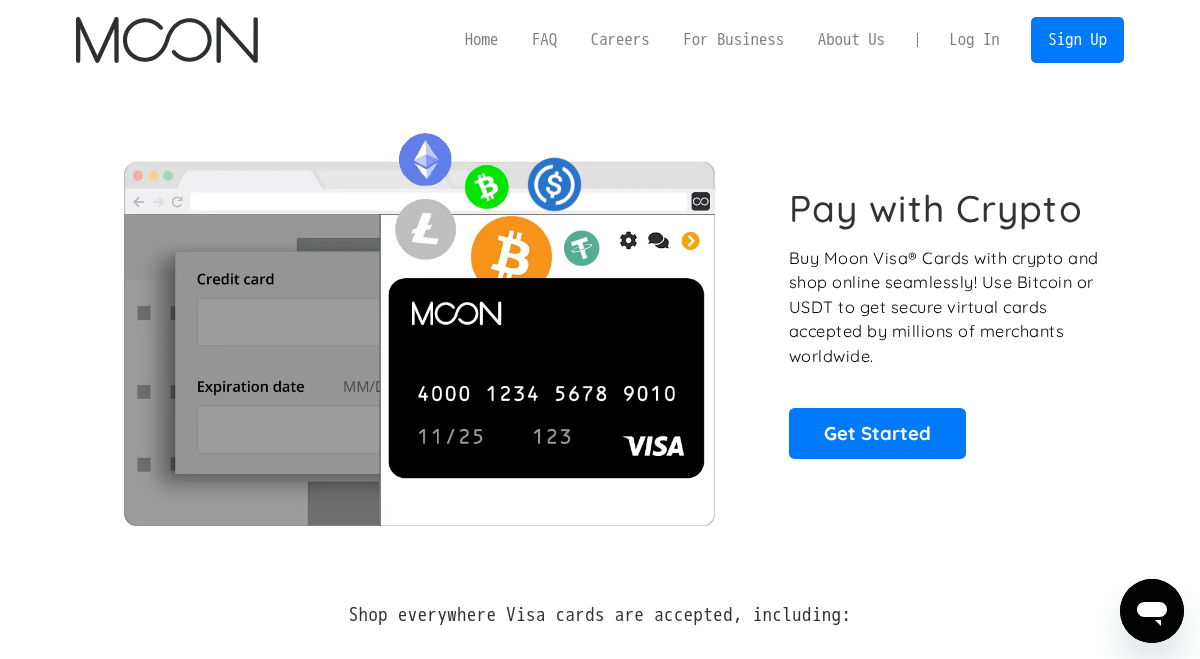 click on "Log In" at bounding box center (974, 40) 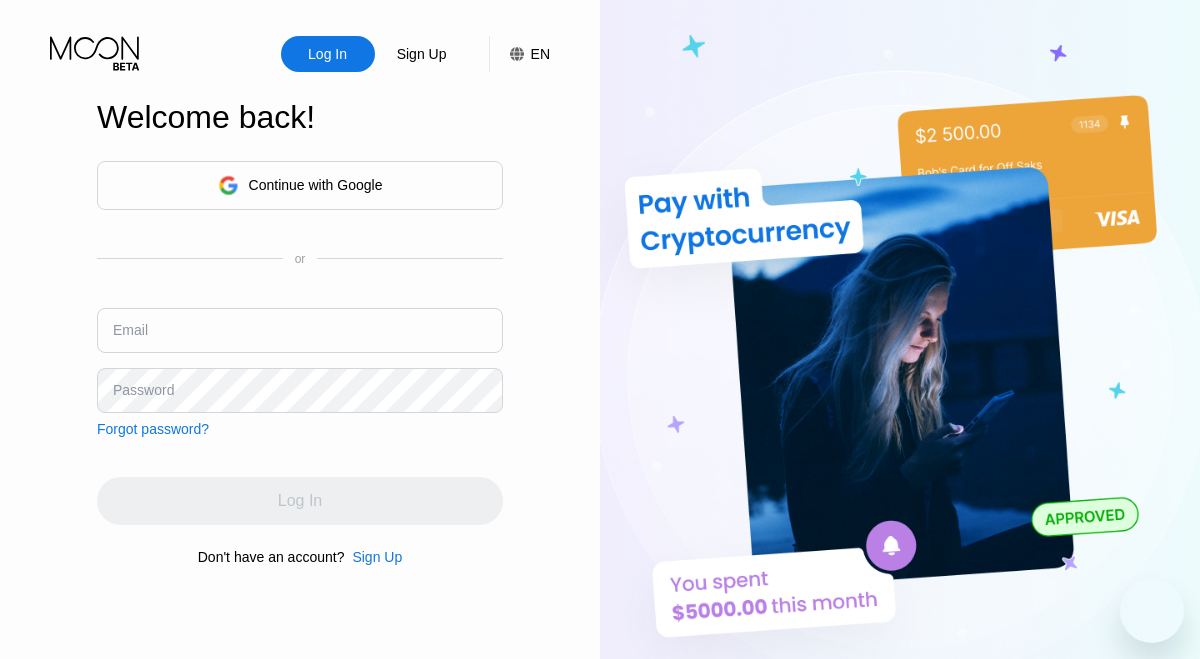 scroll, scrollTop: 0, scrollLeft: 0, axis: both 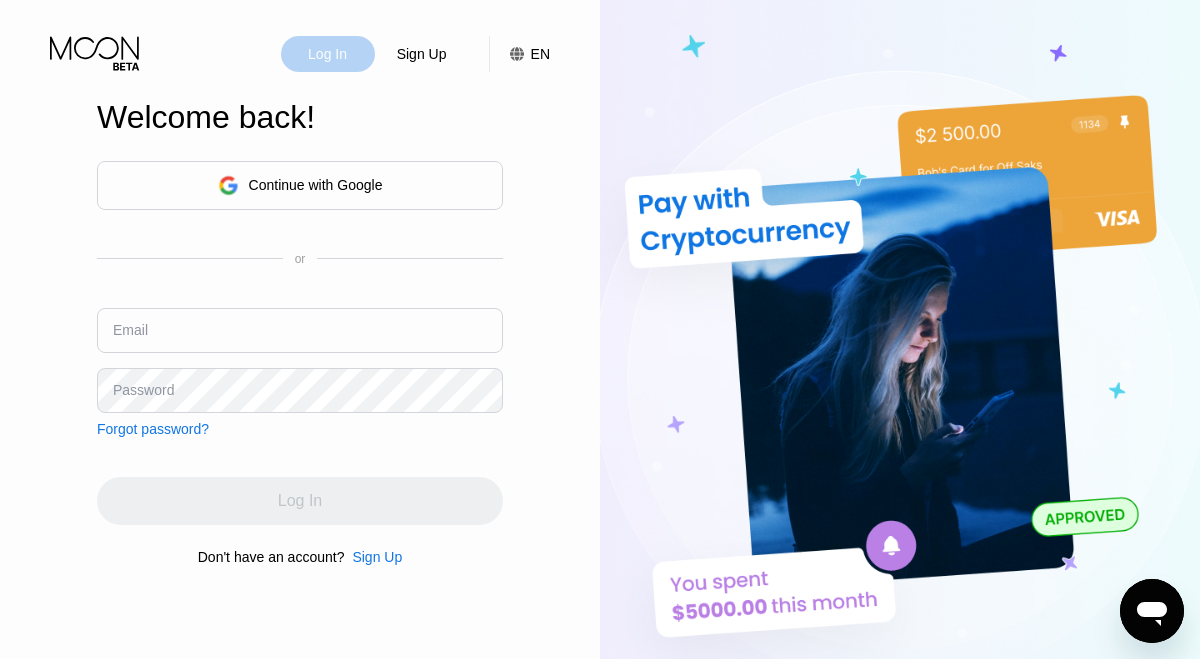 click on "Log In" at bounding box center (327, 54) 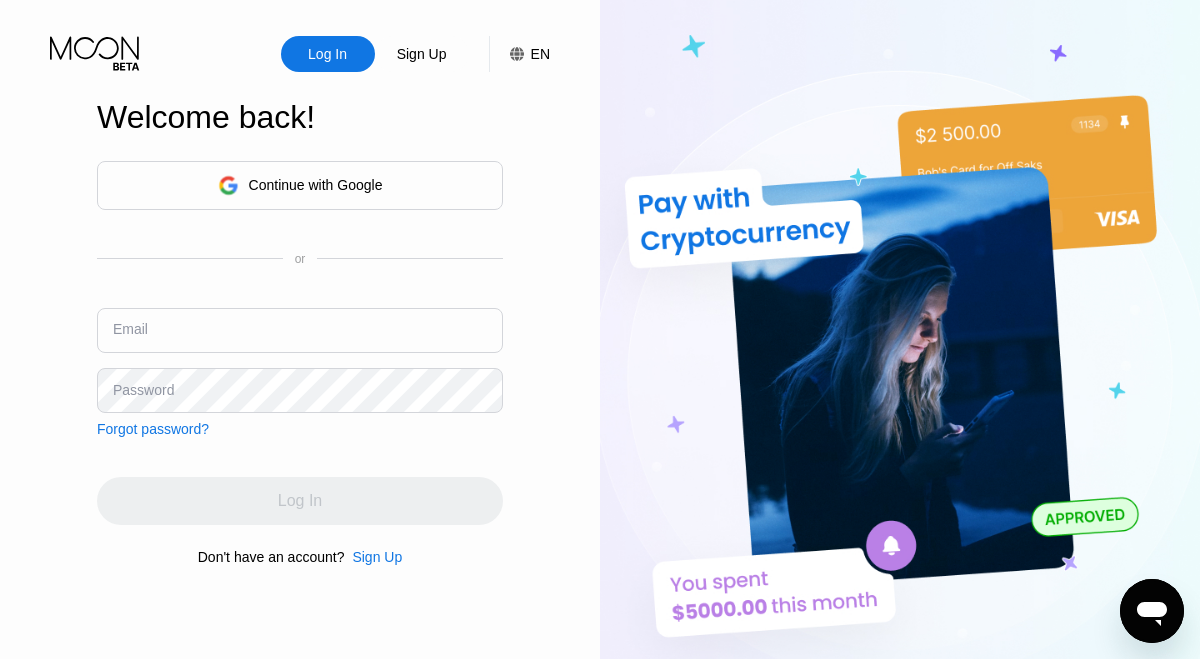 click at bounding box center [300, 330] 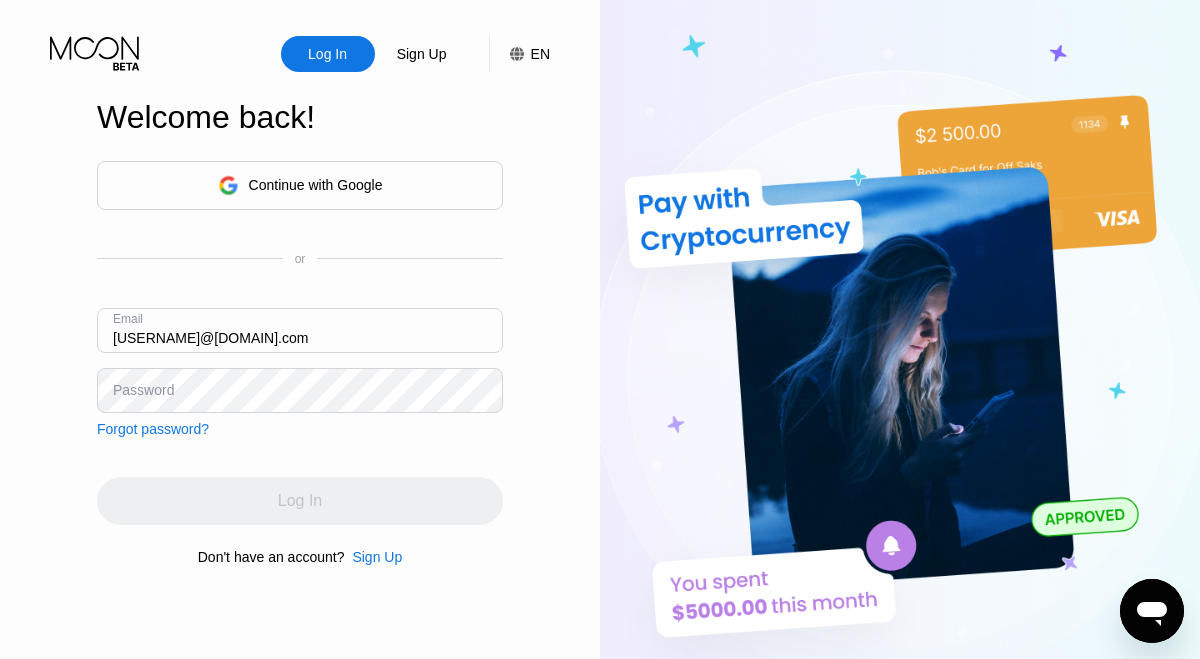 type on "[EMAIL]" 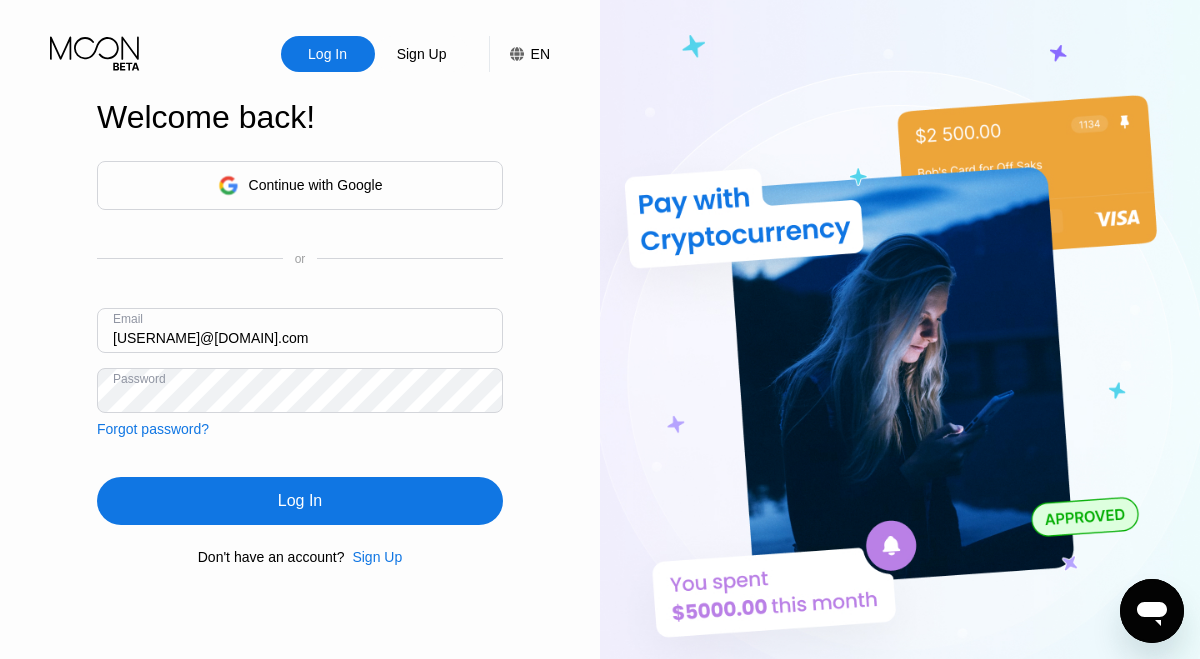 click on "Log In" at bounding box center [300, 501] 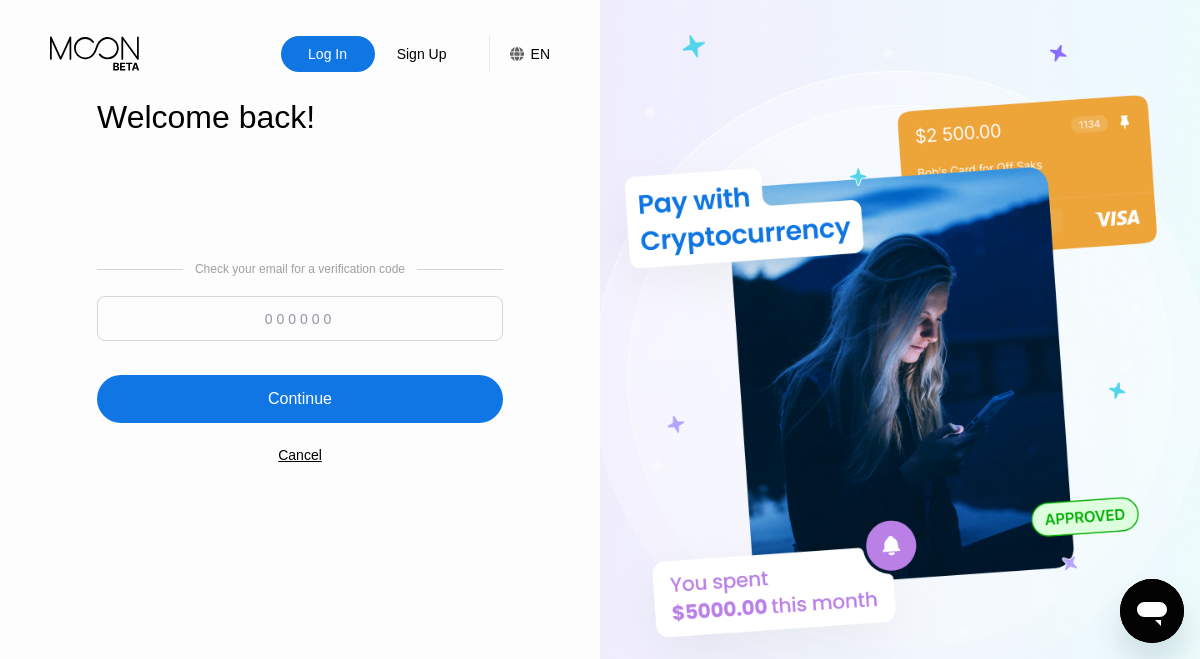 click at bounding box center [300, 318] 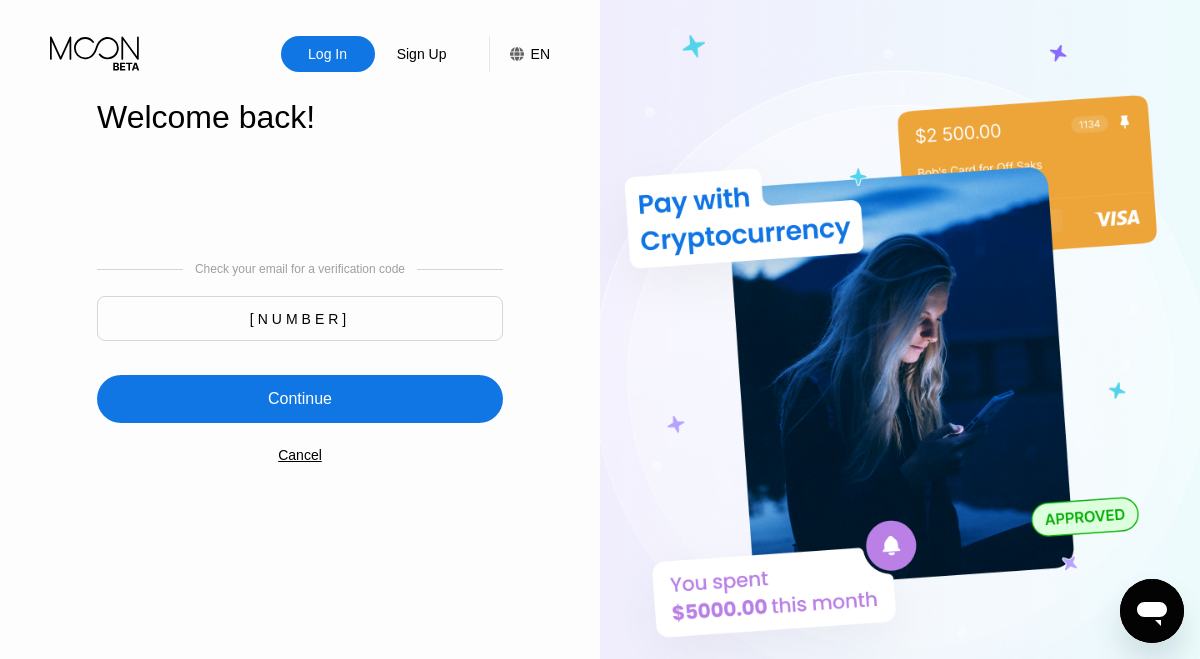 type on "666564" 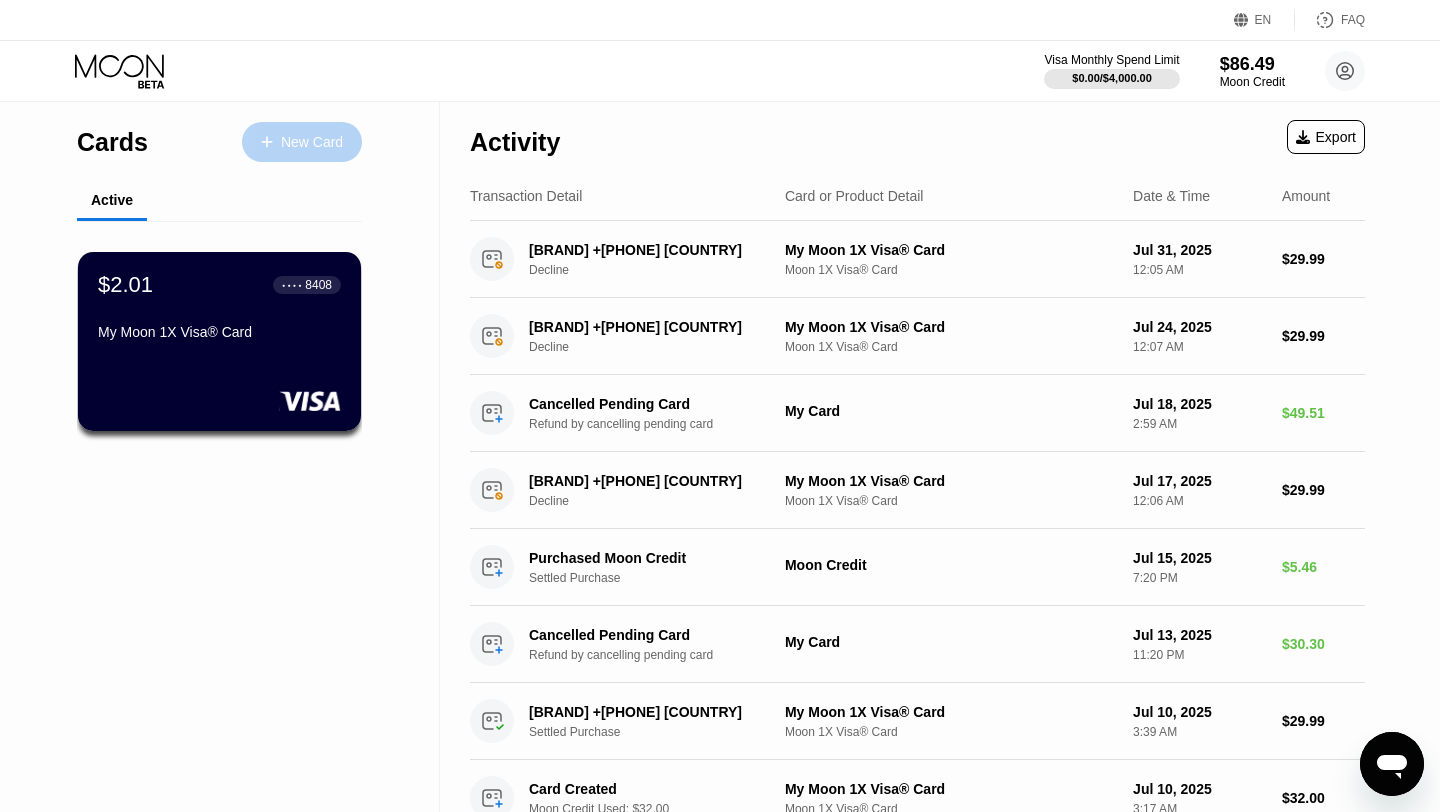 click on "New Card" at bounding box center (312, 142) 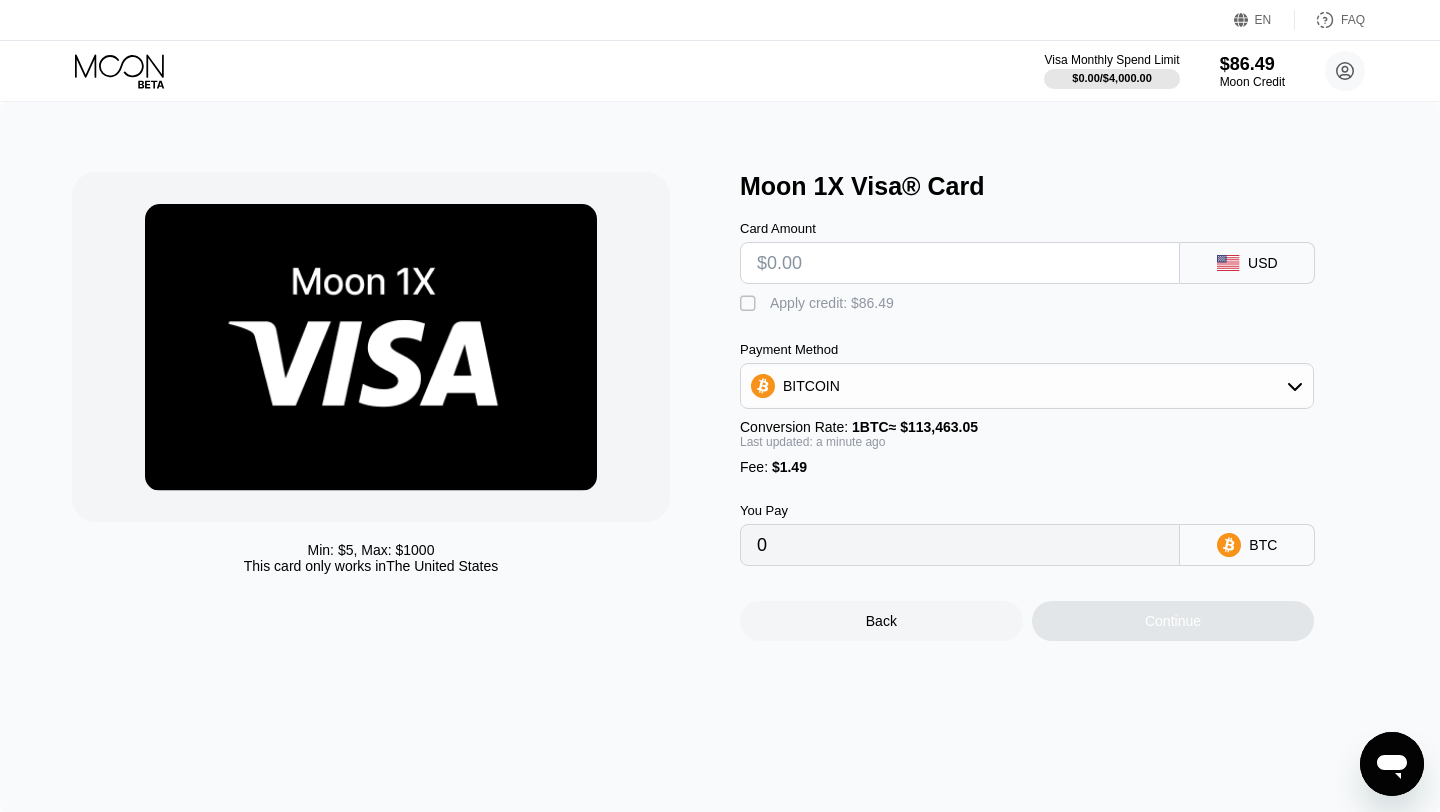 scroll, scrollTop: 0, scrollLeft: 0, axis: both 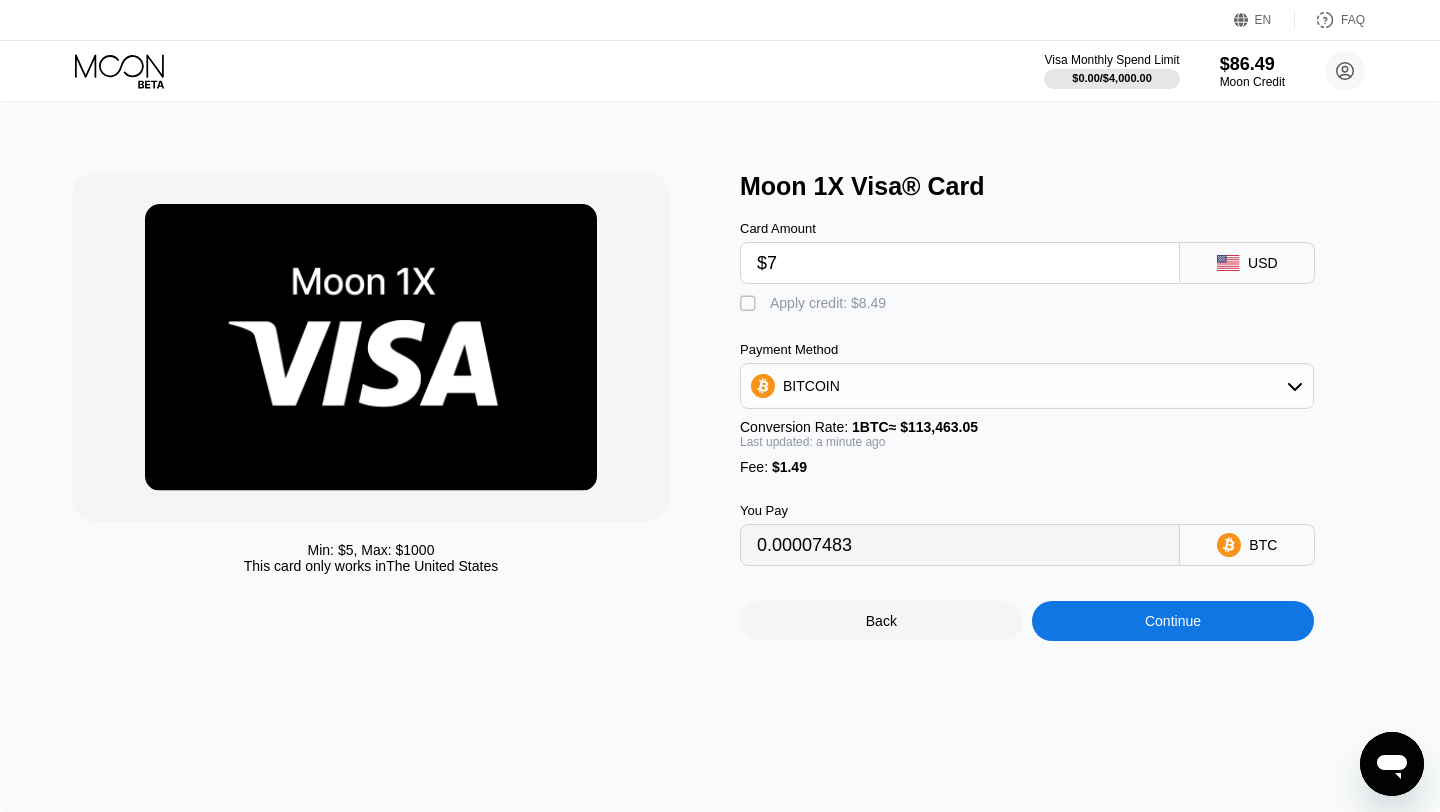 type on "0.00007483" 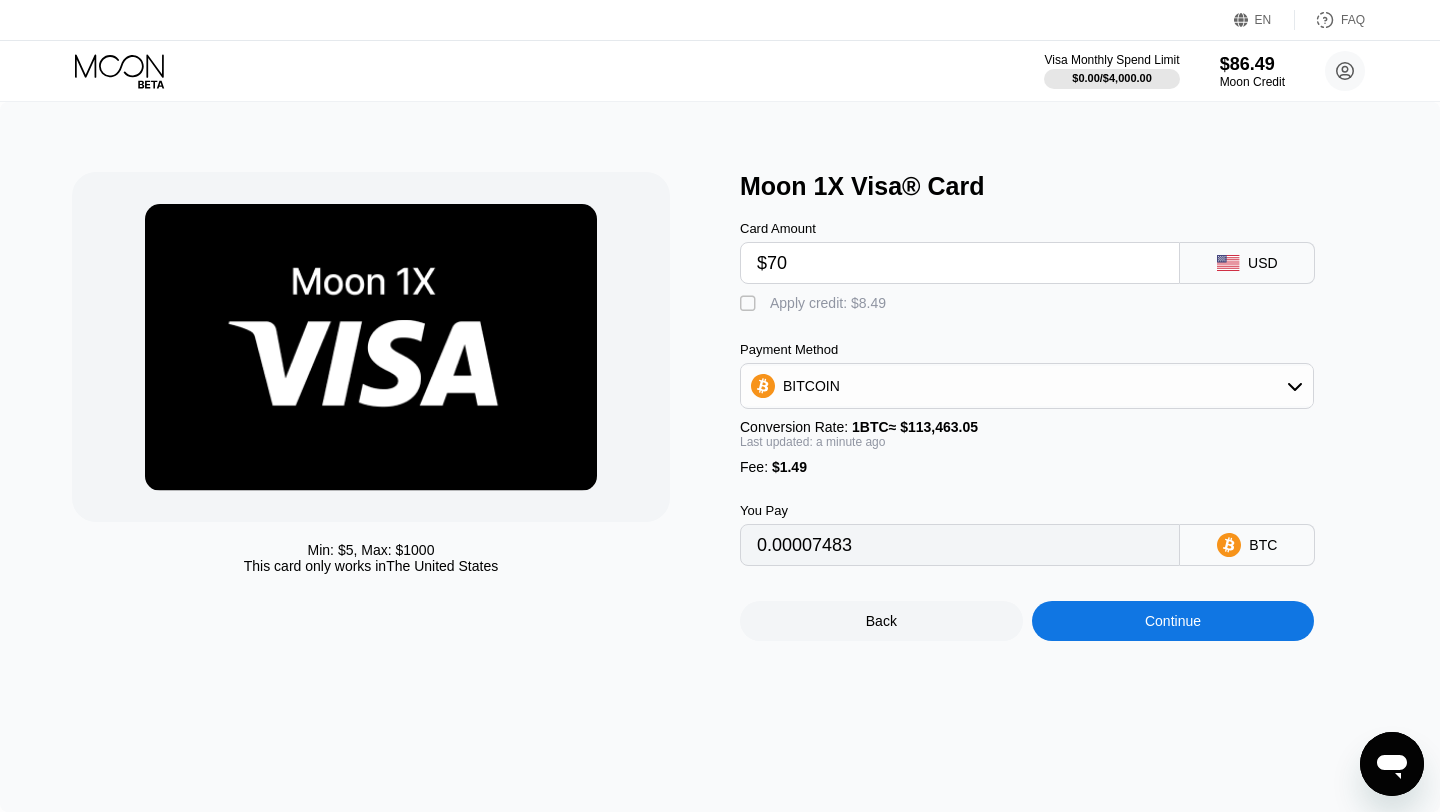 type on "0.00063008" 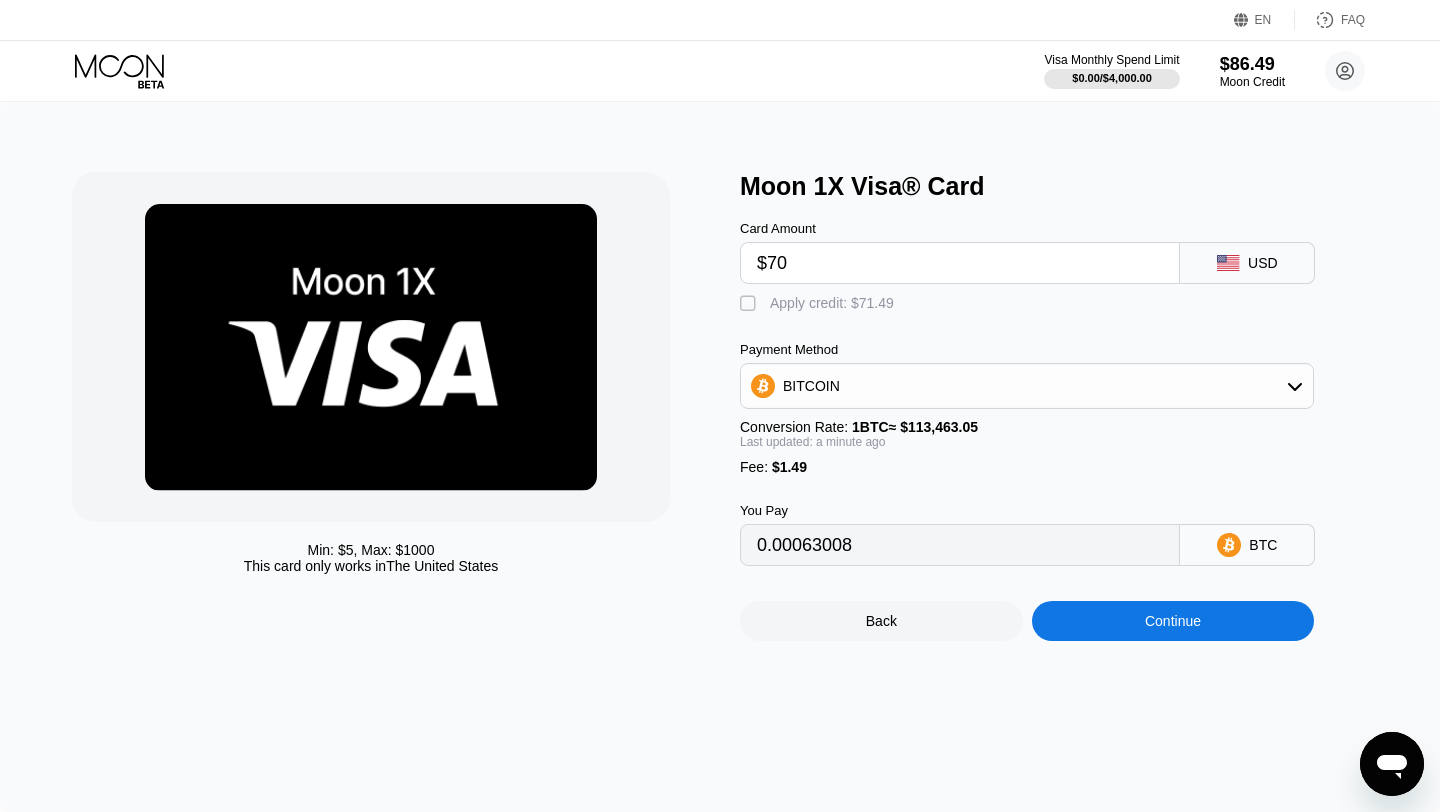 type on "$70" 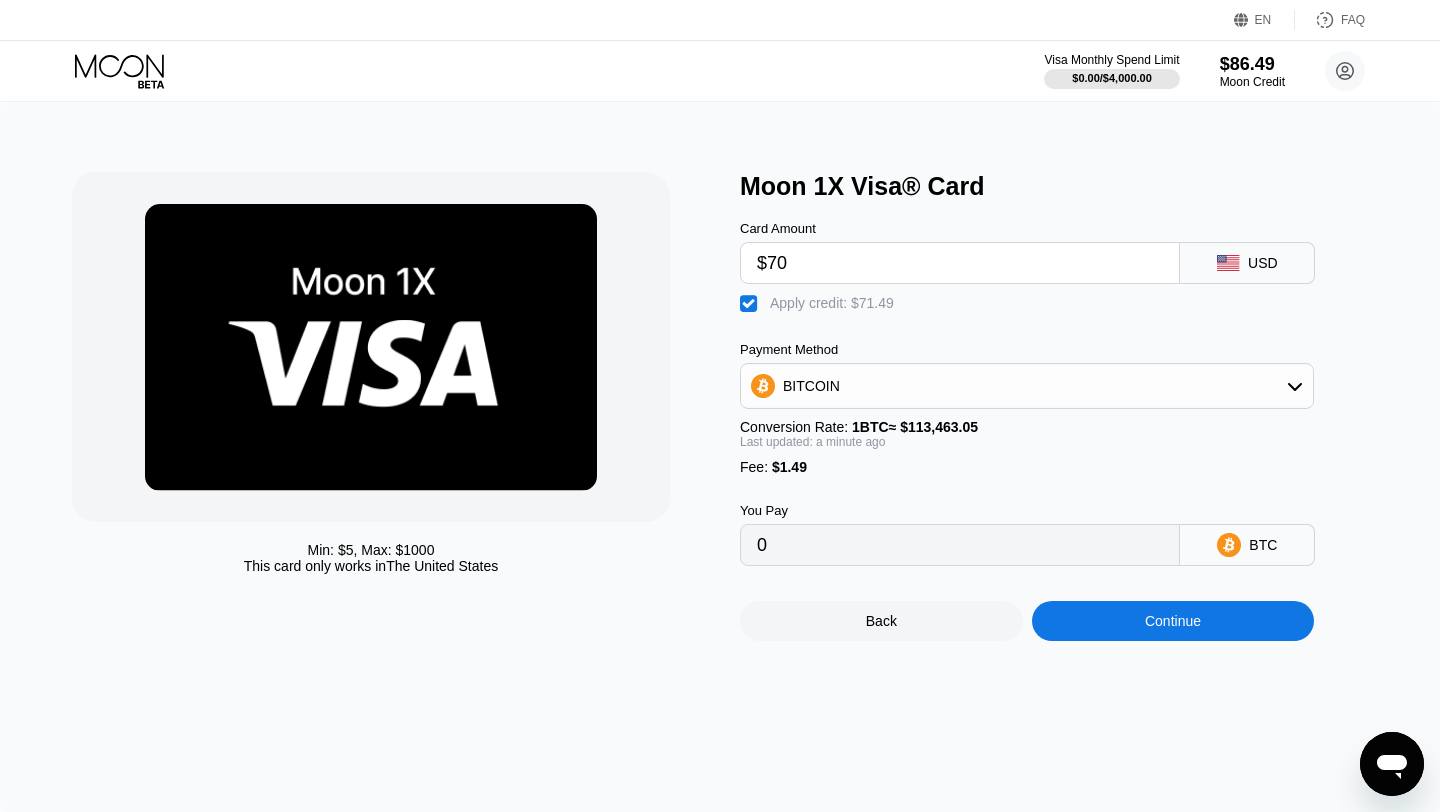 click on "Continue" at bounding box center [1173, 621] 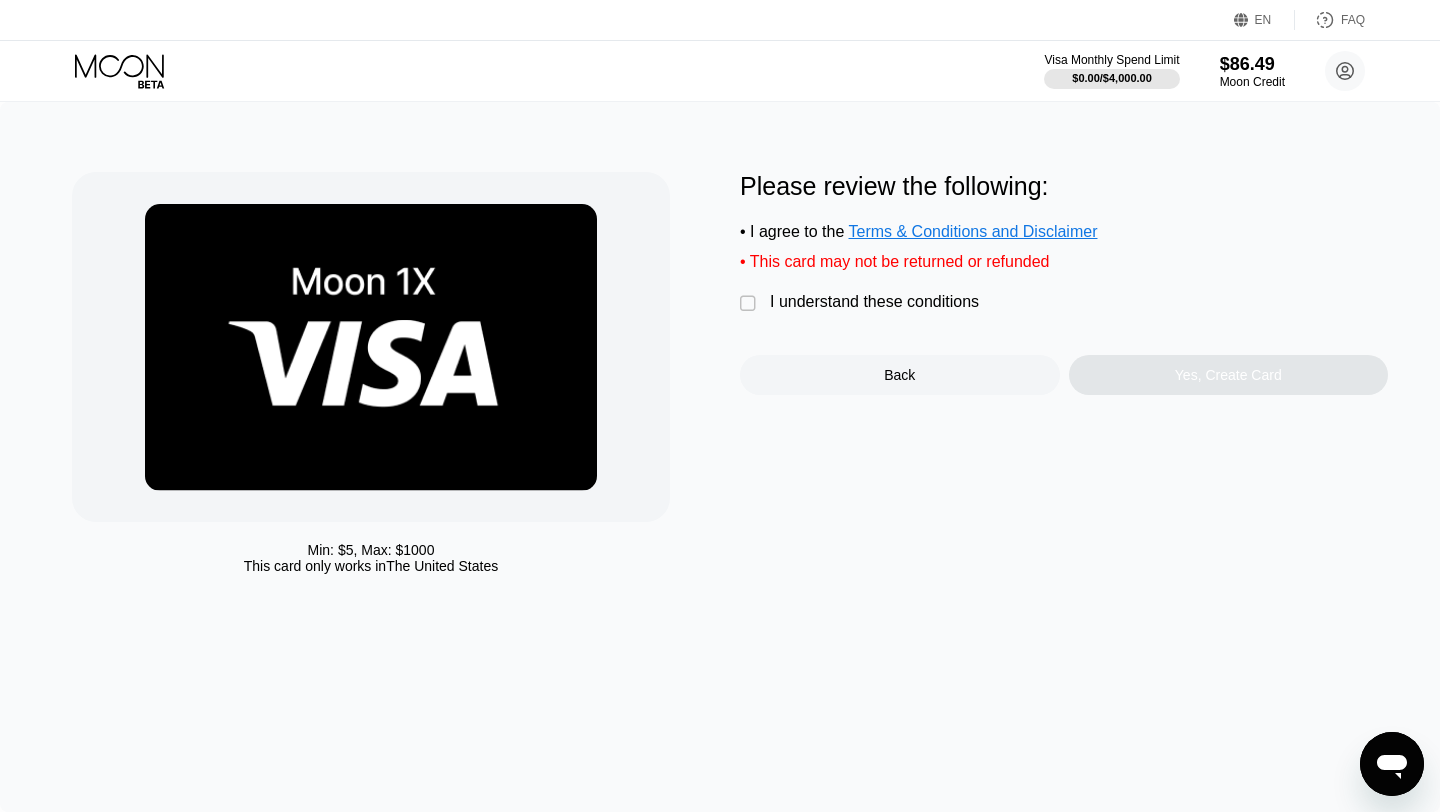 click on "" at bounding box center [750, 304] 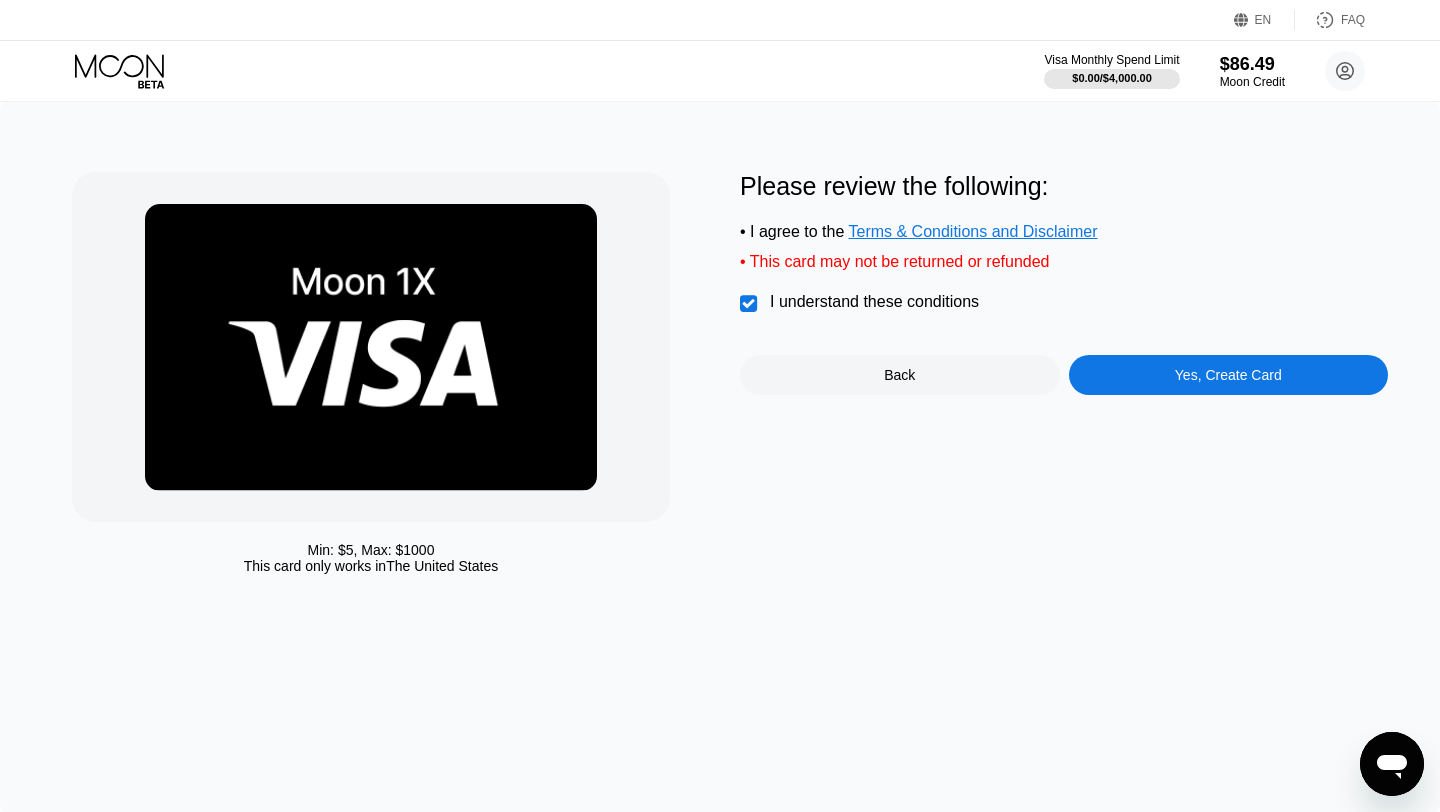 click on "Yes, Create Card" at bounding box center (1228, 375) 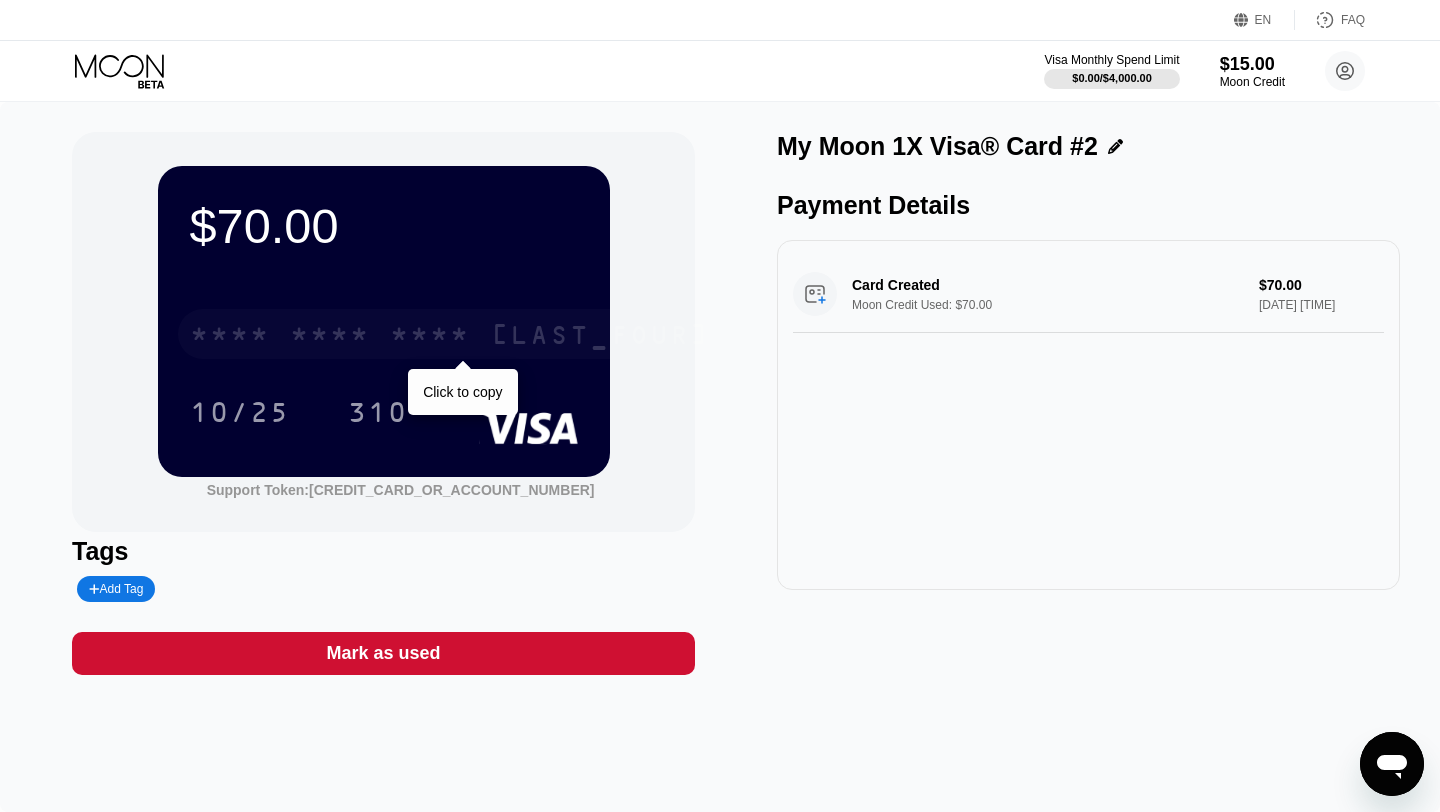 click on "* * * *" at bounding box center [430, 337] 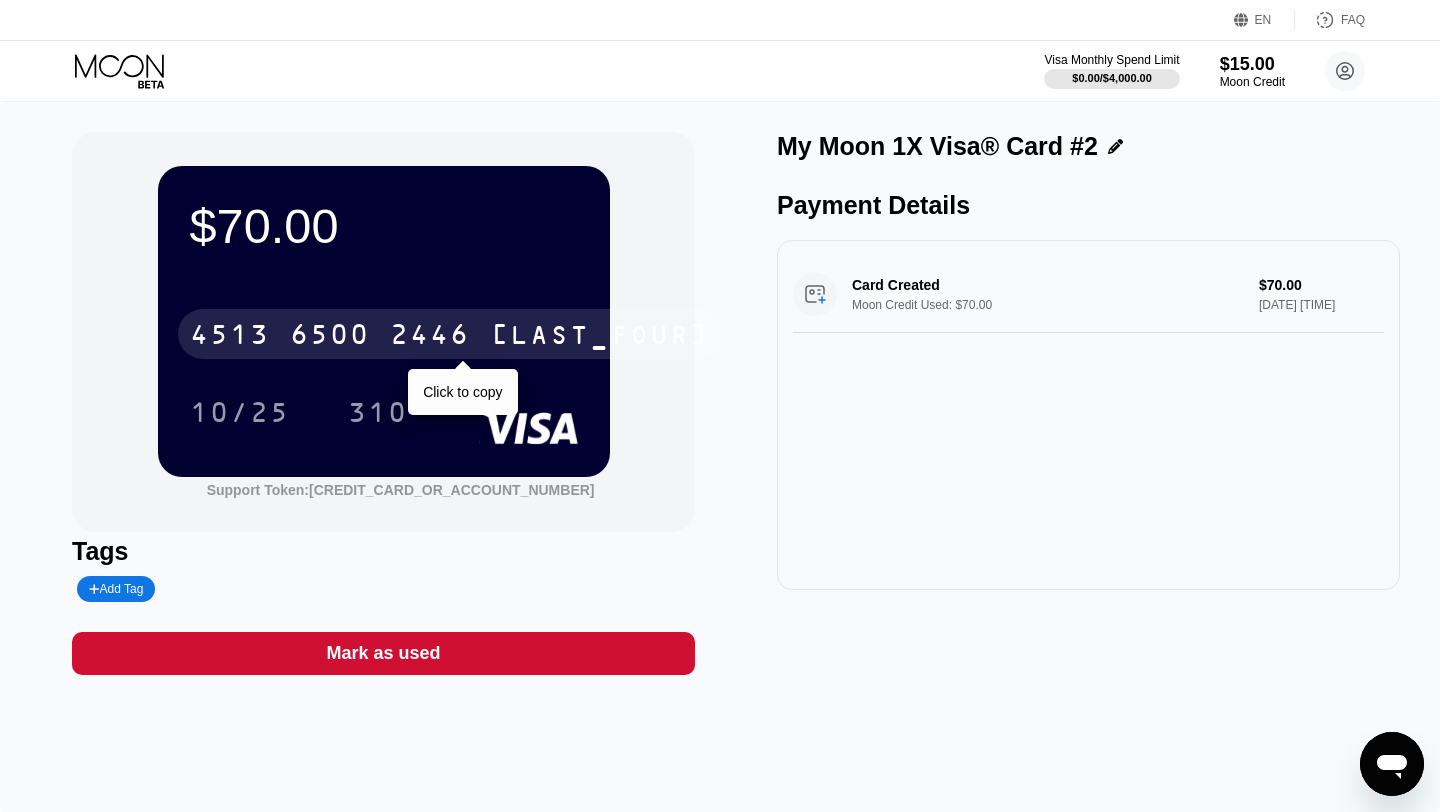 click on "2446" at bounding box center [430, 337] 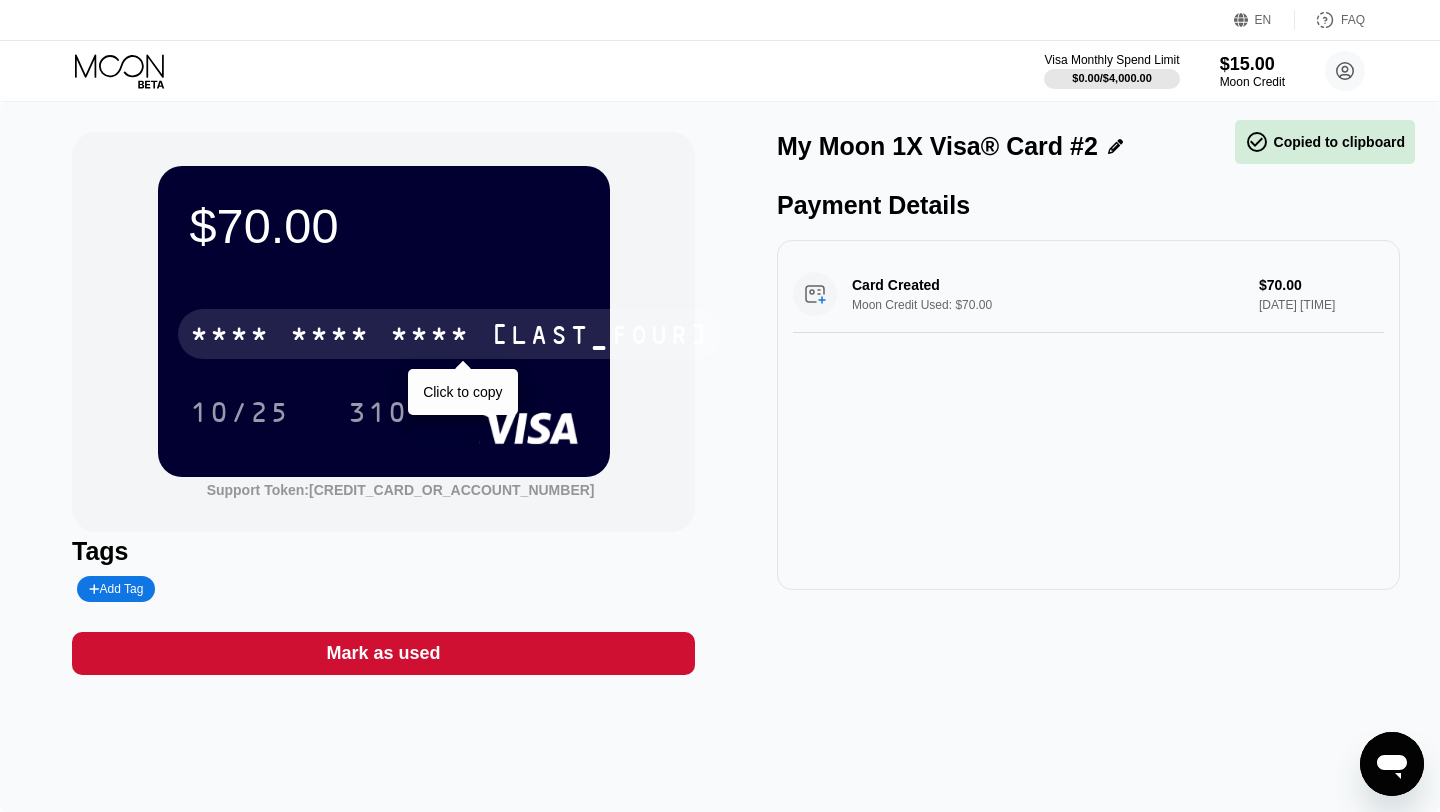 click on "* * * *" at bounding box center [430, 337] 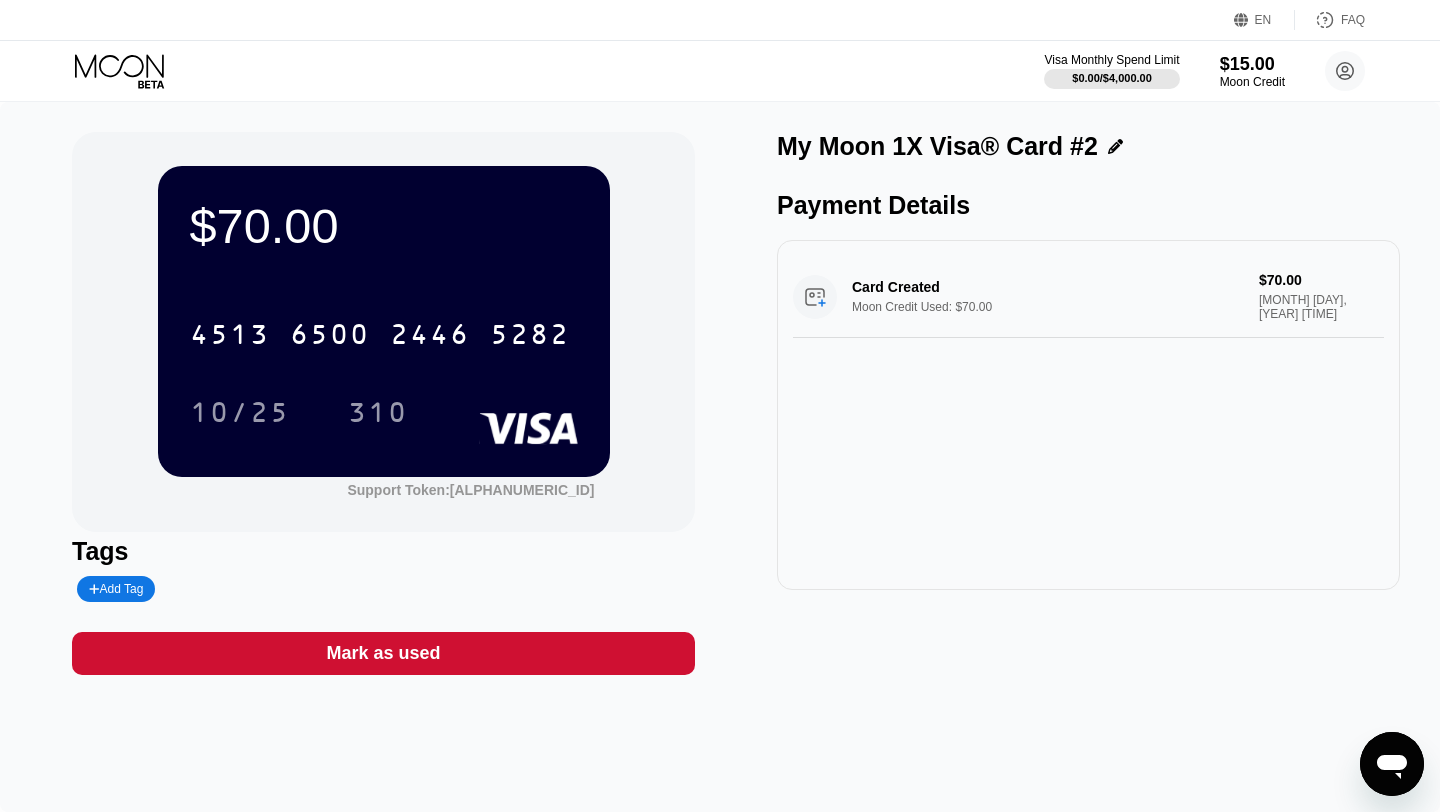 scroll, scrollTop: 0, scrollLeft: 0, axis: both 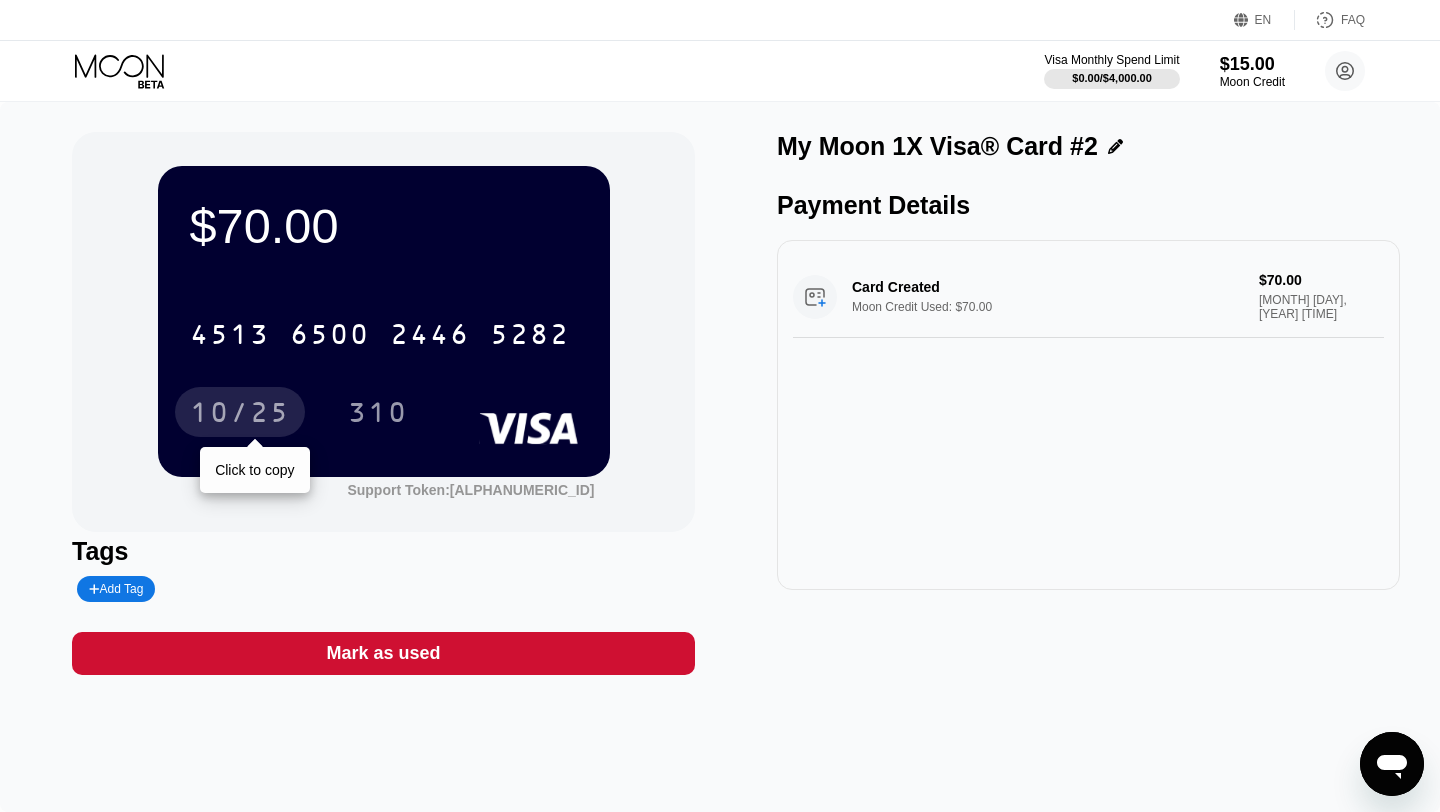 click on "10/25" at bounding box center [240, 415] 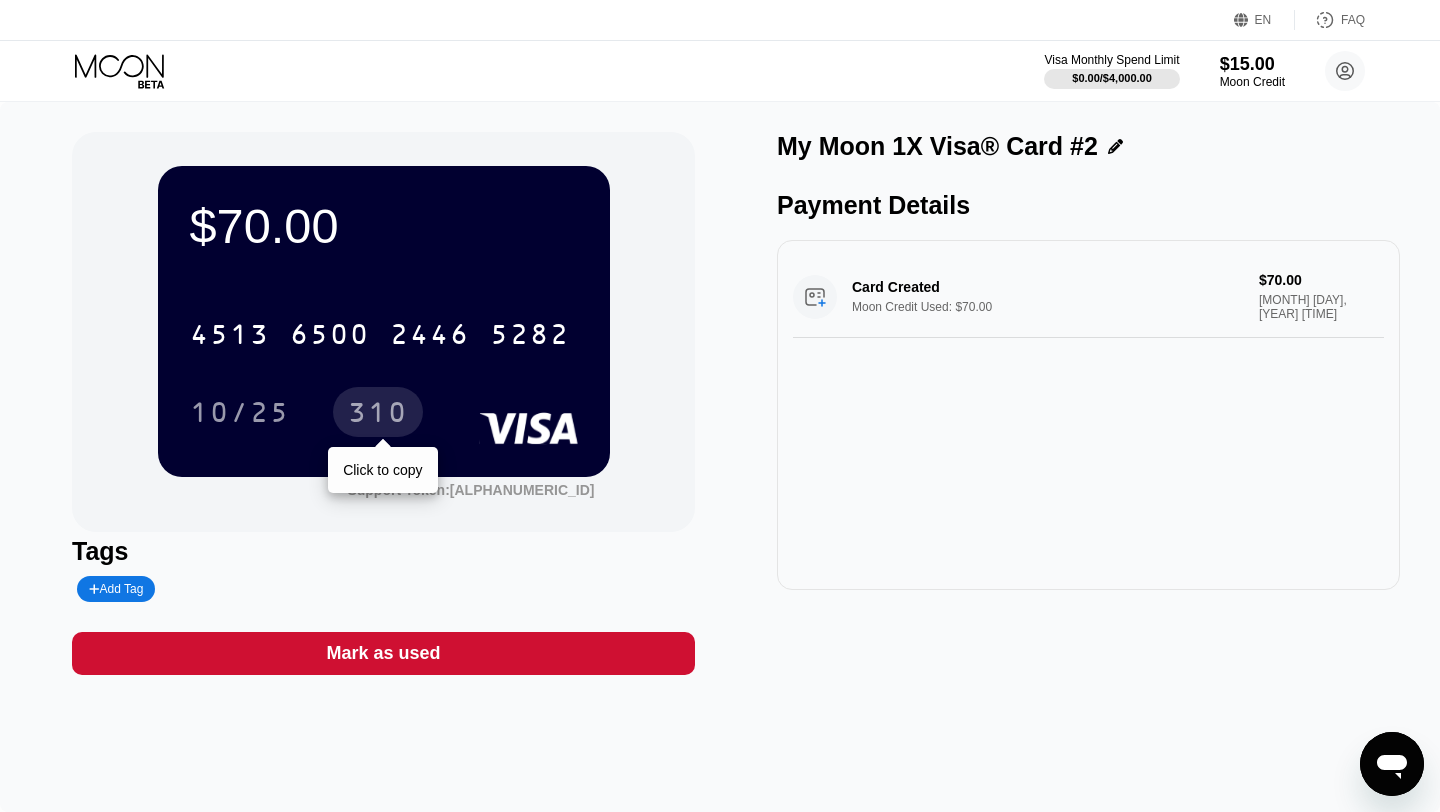 click on "310" at bounding box center (378, 415) 